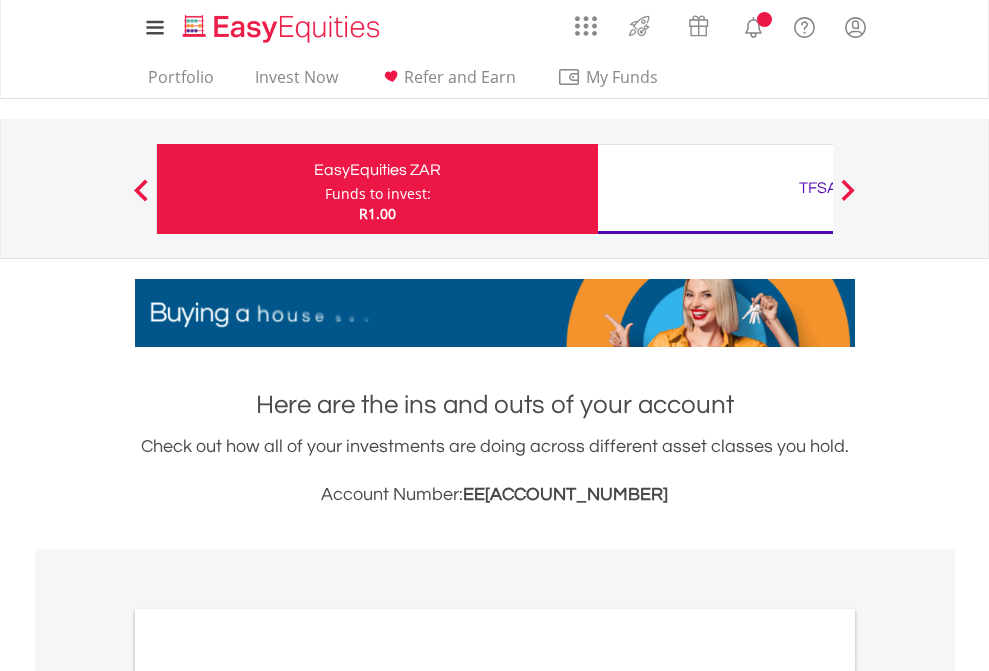 scroll, scrollTop: 0, scrollLeft: 0, axis: both 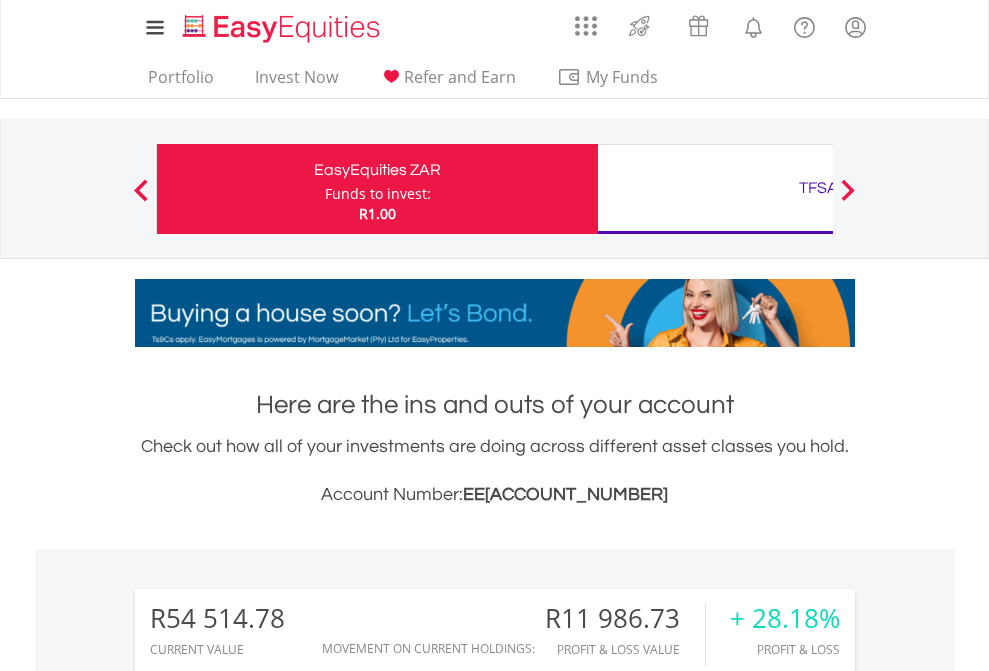 click on "Funds to invest:" at bounding box center (378, 194) 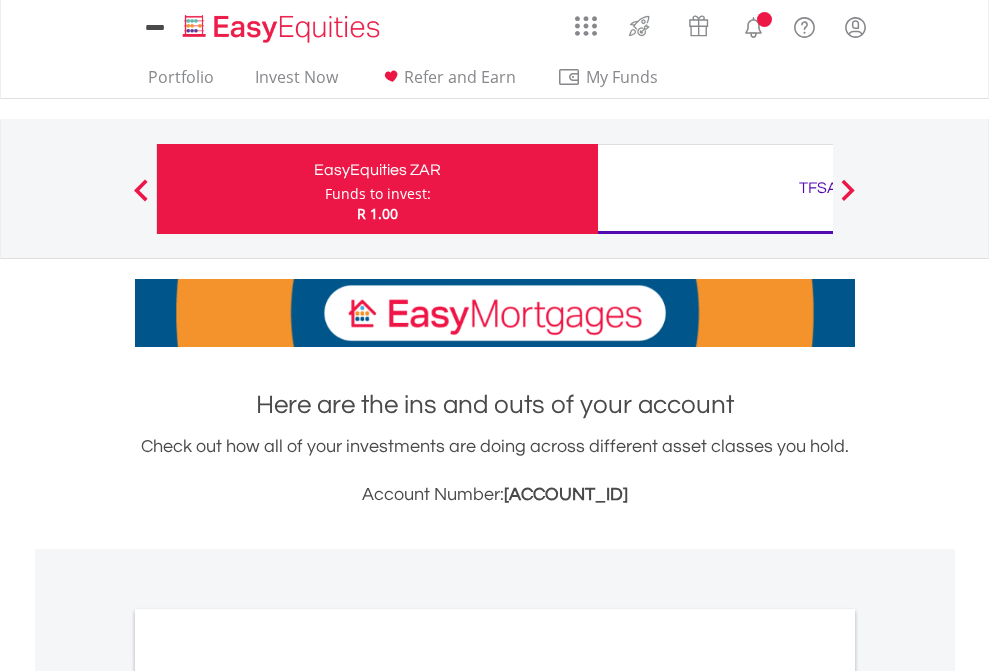 scroll, scrollTop: 0, scrollLeft: 0, axis: both 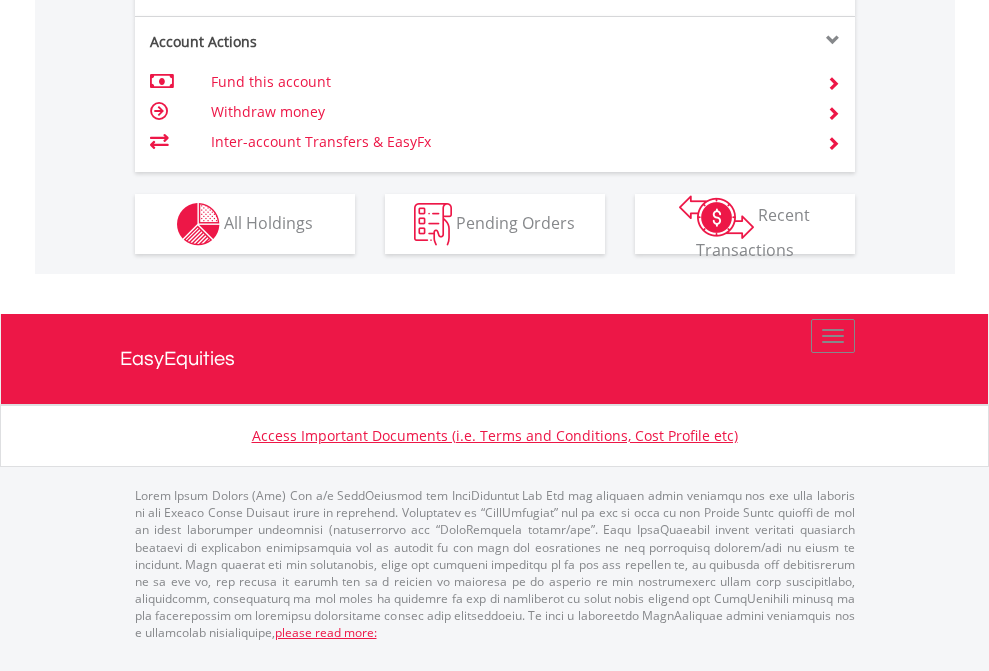 click on "Investment types" at bounding box center [706, -337] 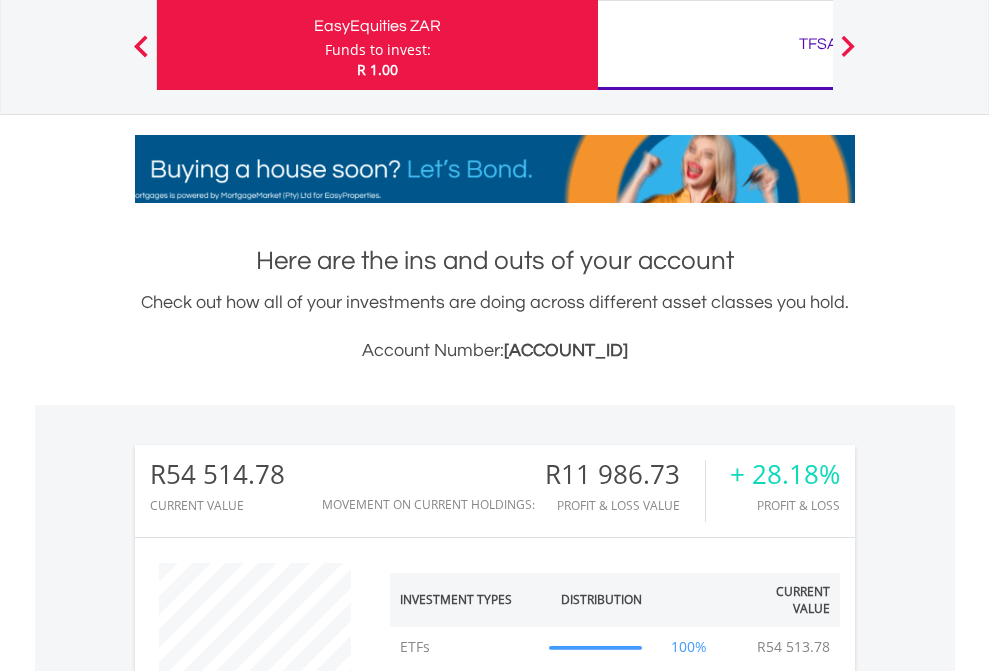 click on "TFSA" at bounding box center [818, 44] 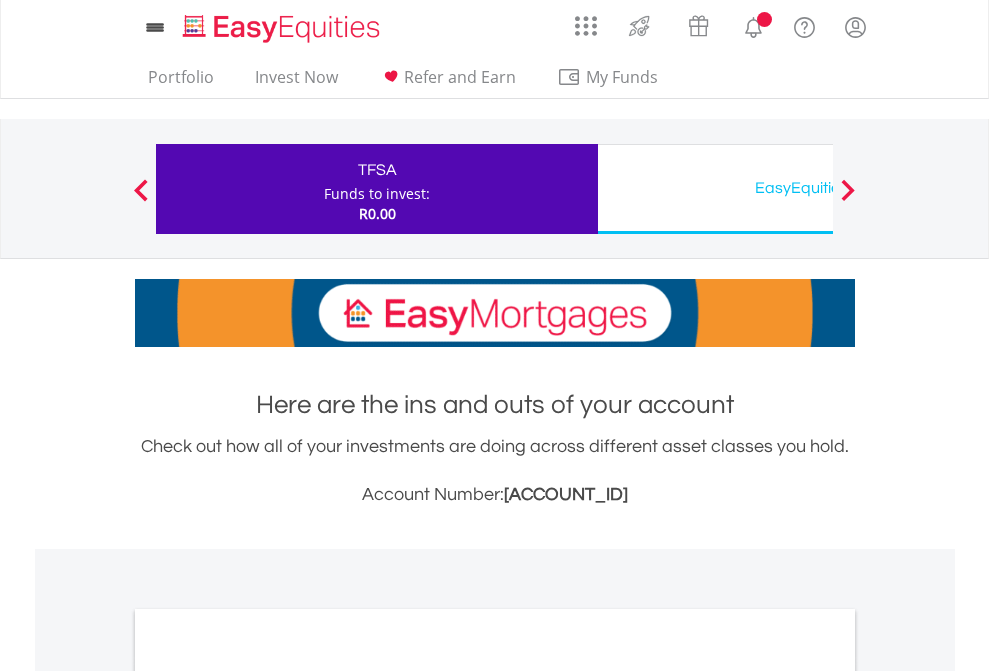 scroll, scrollTop: 0, scrollLeft: 0, axis: both 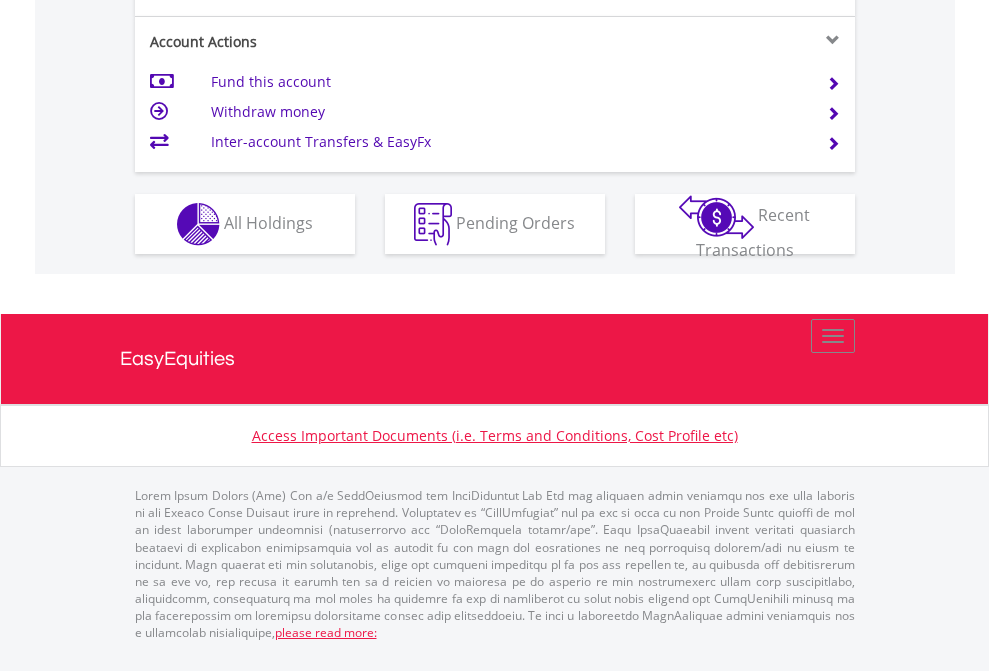 click on "Investment types" at bounding box center [706, -337] 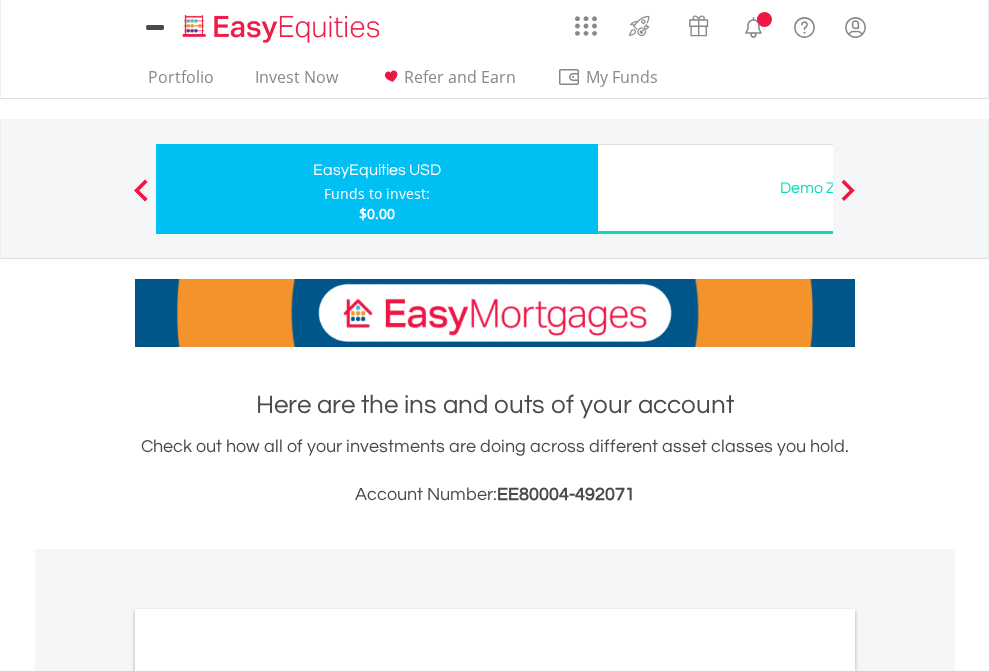 scroll, scrollTop: 0, scrollLeft: 0, axis: both 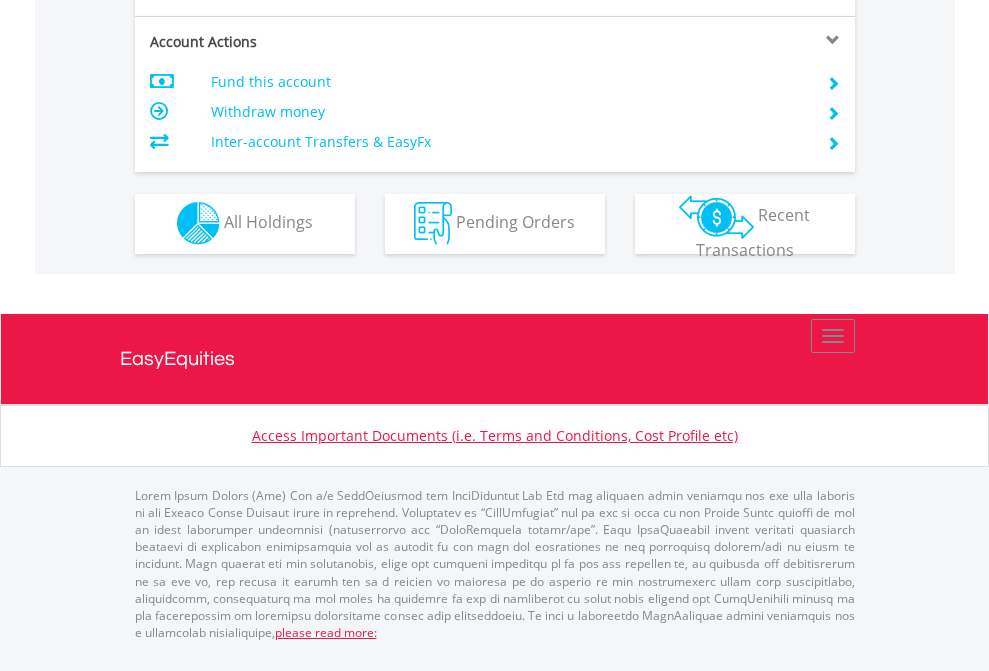 click on "Investment types" at bounding box center (706, -353) 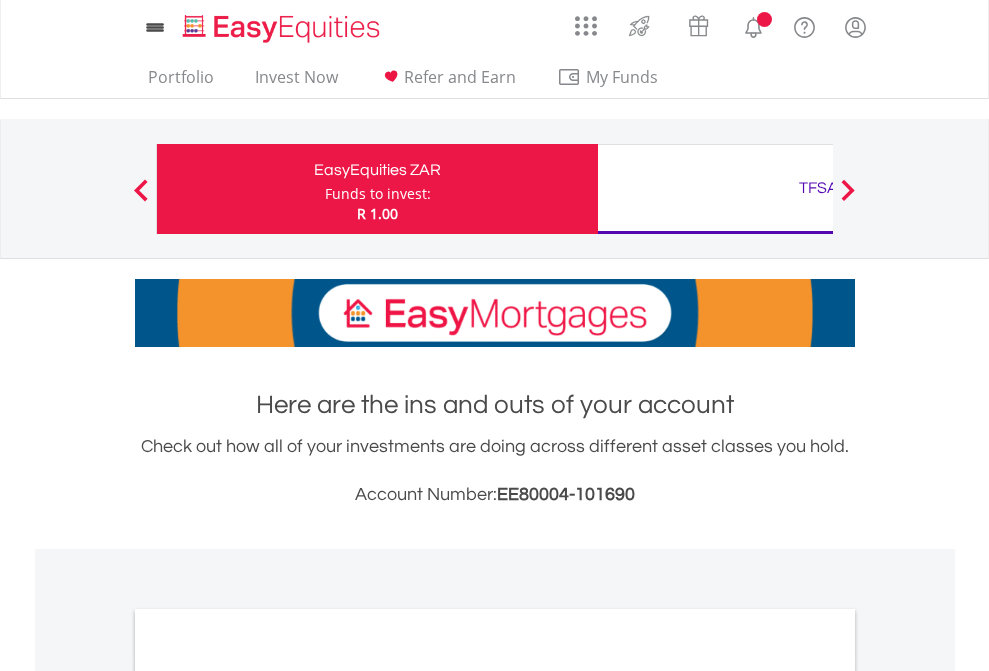 scroll, scrollTop: 0, scrollLeft: 0, axis: both 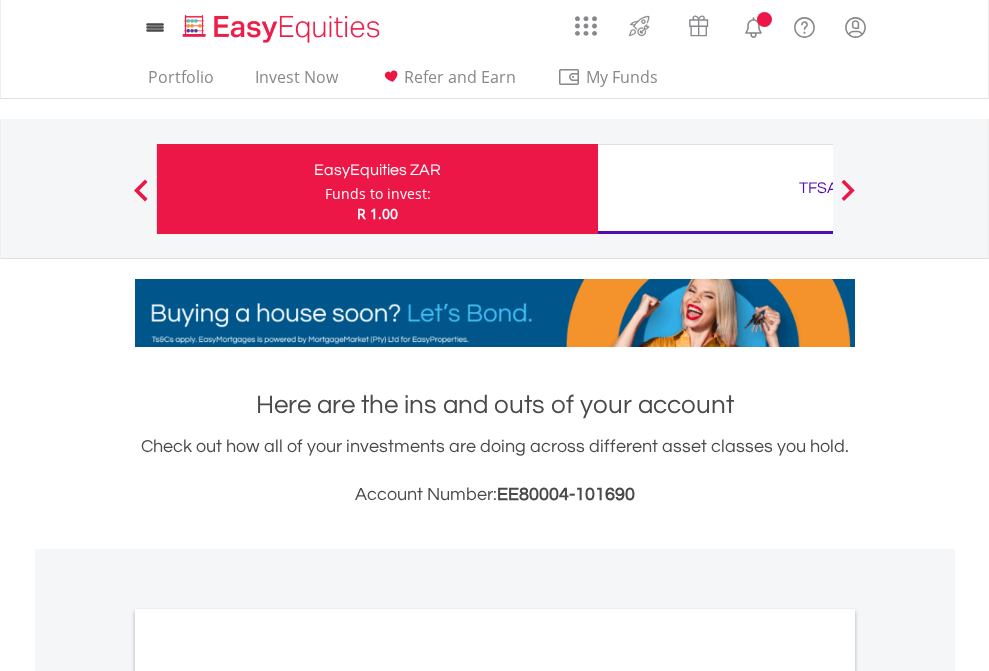 click on "All Holdings" at bounding box center [268, 1096] 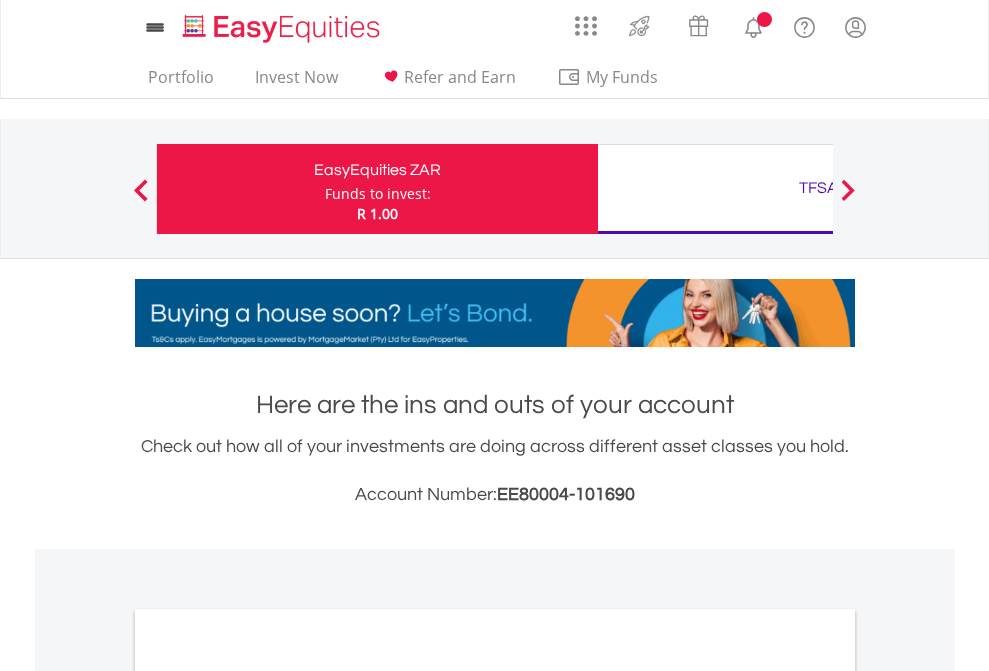 scroll, scrollTop: 1202, scrollLeft: 0, axis: vertical 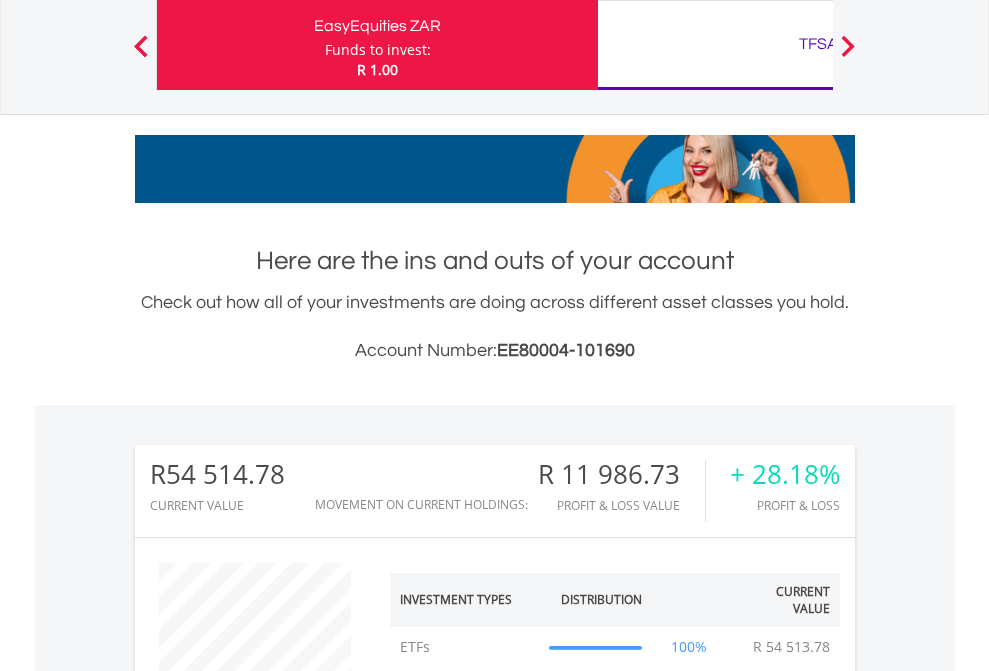 click on "TFSA" at bounding box center (818, 44) 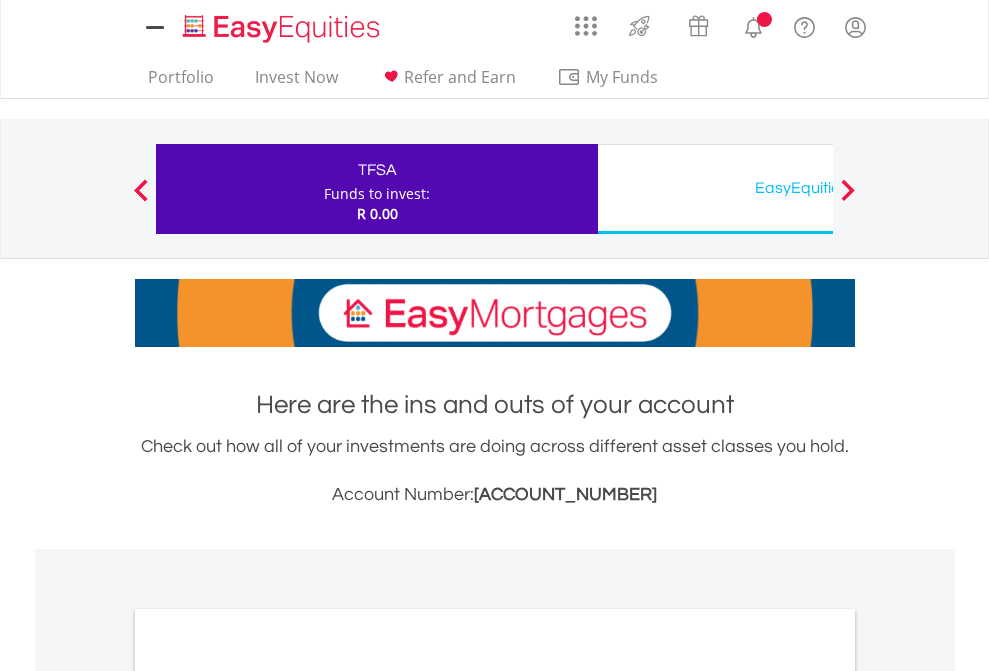 scroll, scrollTop: 0, scrollLeft: 0, axis: both 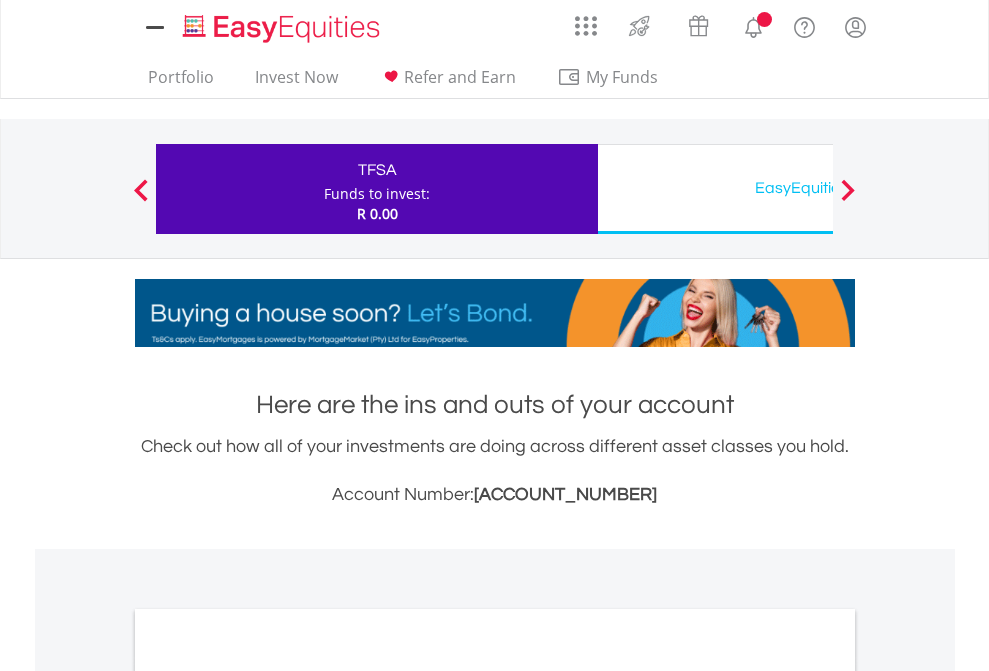 click on "All Holdings" at bounding box center [268, 1096] 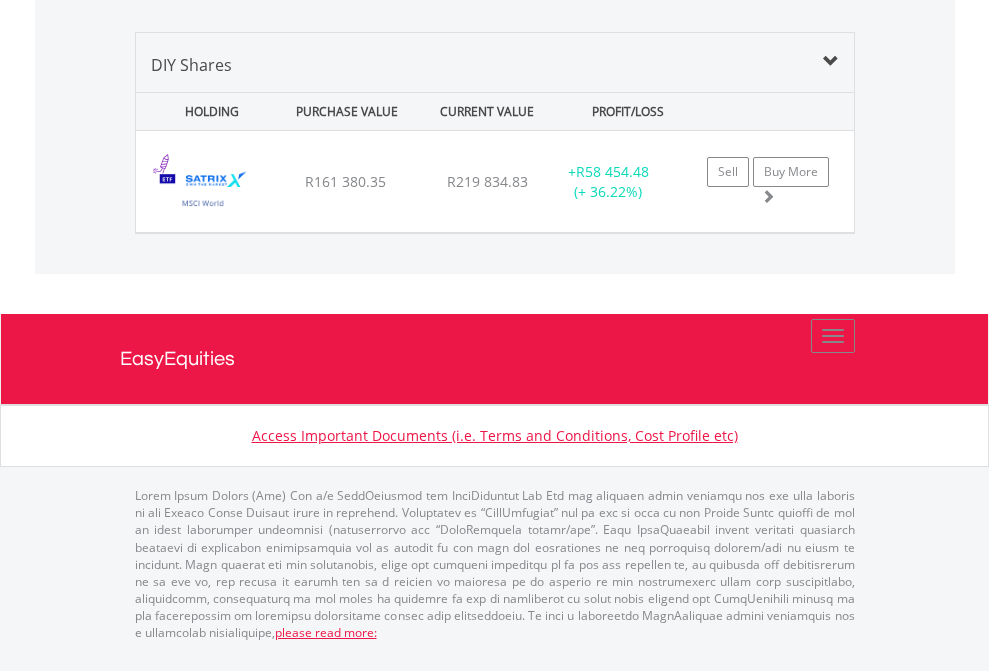 click on "EasyEquities USD" at bounding box center [818, -968] 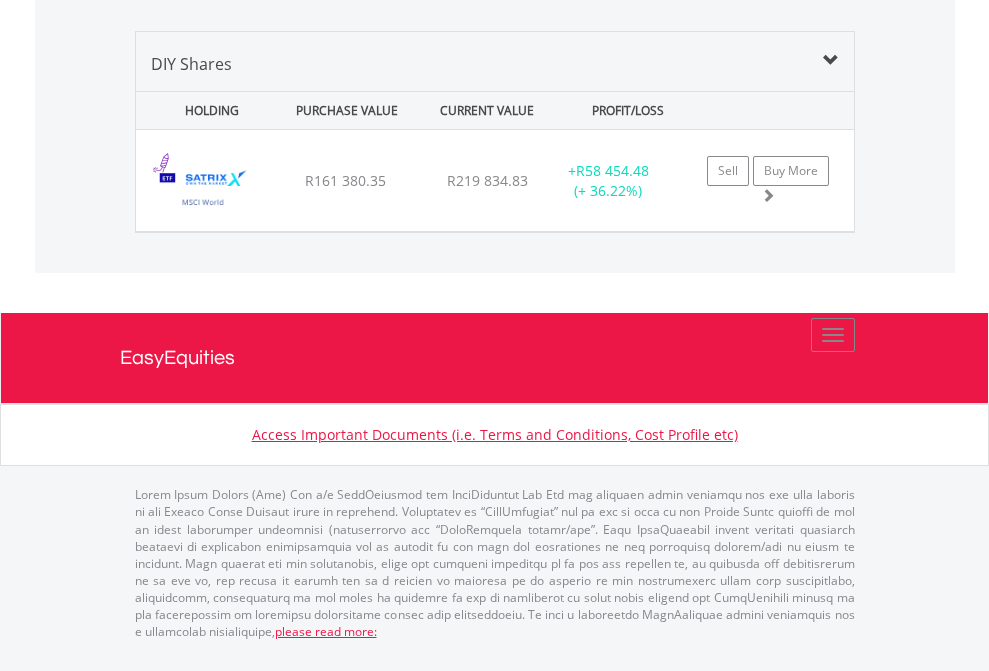 scroll, scrollTop: 144, scrollLeft: 0, axis: vertical 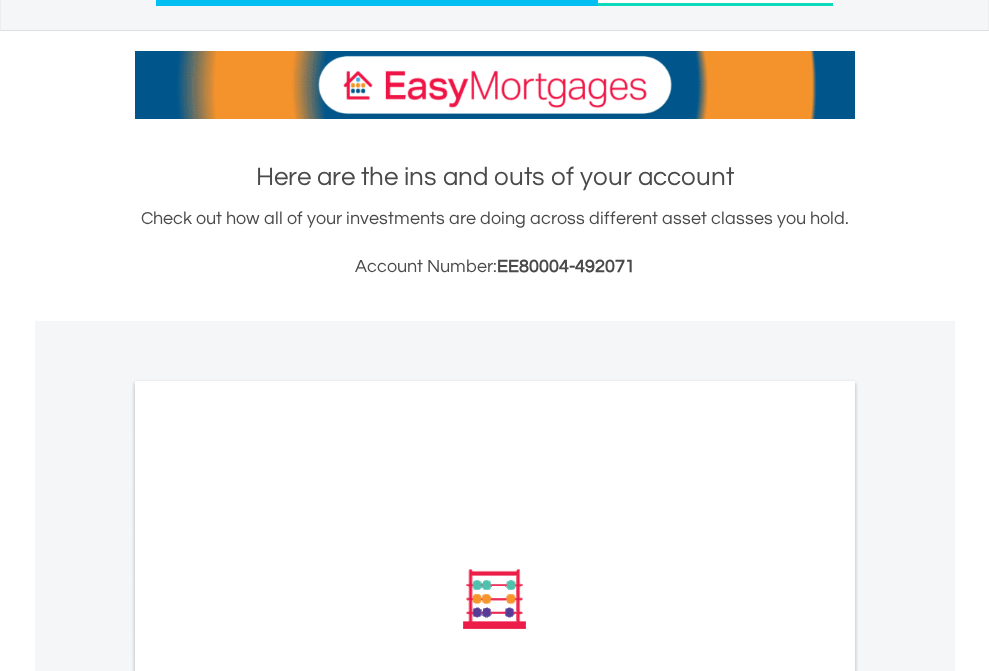 click on "All Holdings" at bounding box center [268, 868] 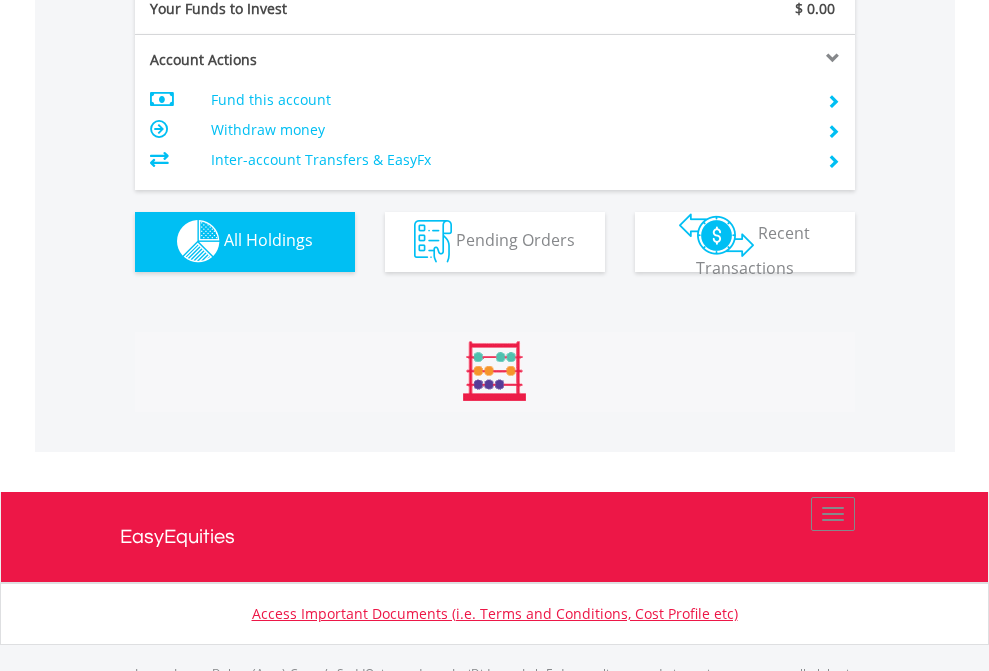 scroll, scrollTop: 999808, scrollLeft: 999687, axis: both 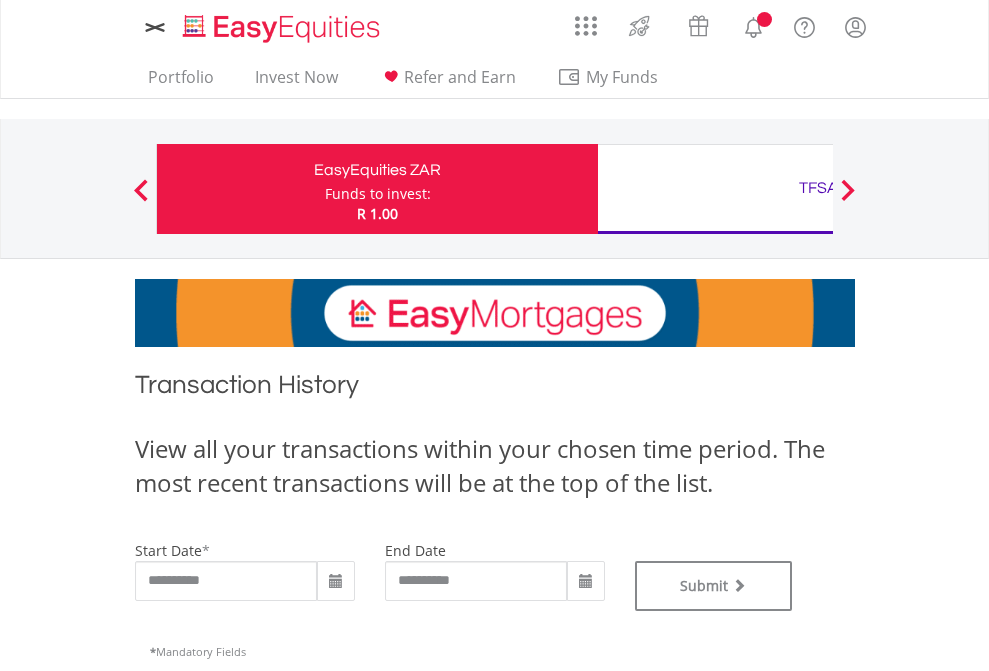 type on "**********" 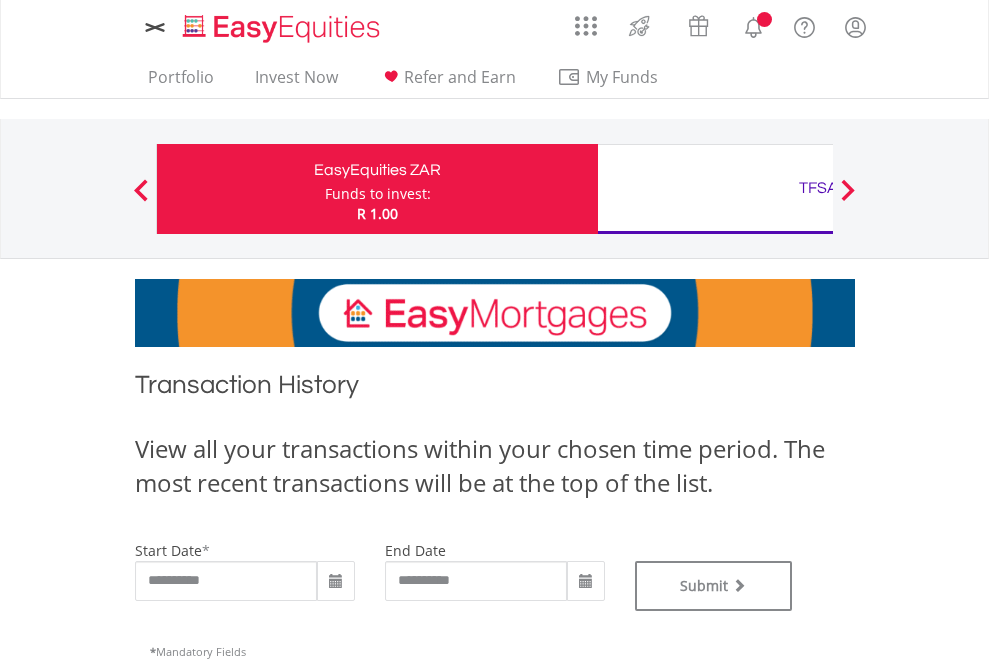 scroll, scrollTop: 0, scrollLeft: 0, axis: both 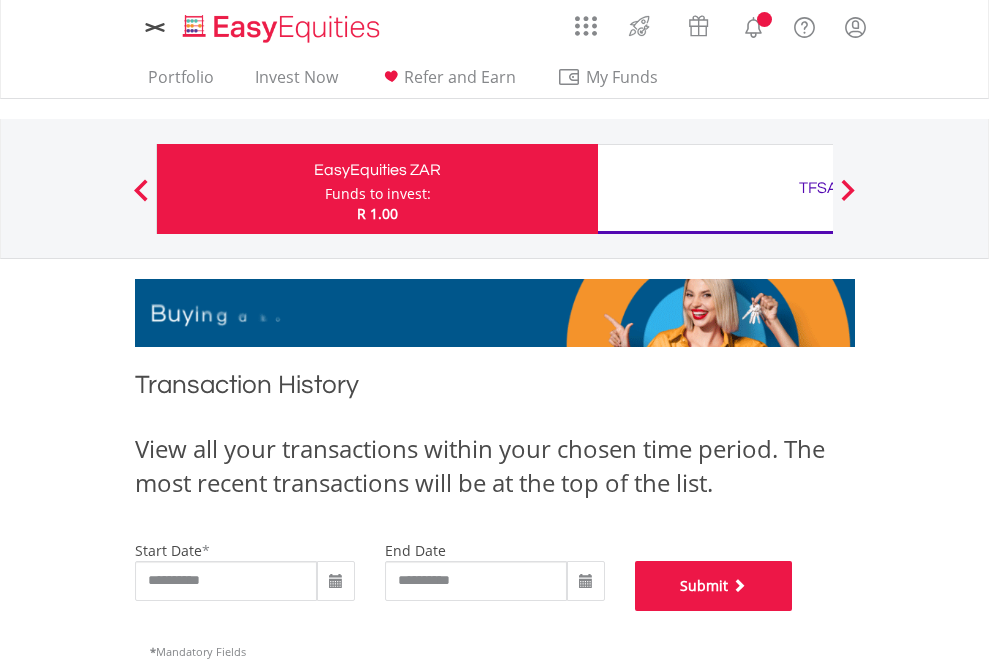 click on "Submit" at bounding box center (714, 586) 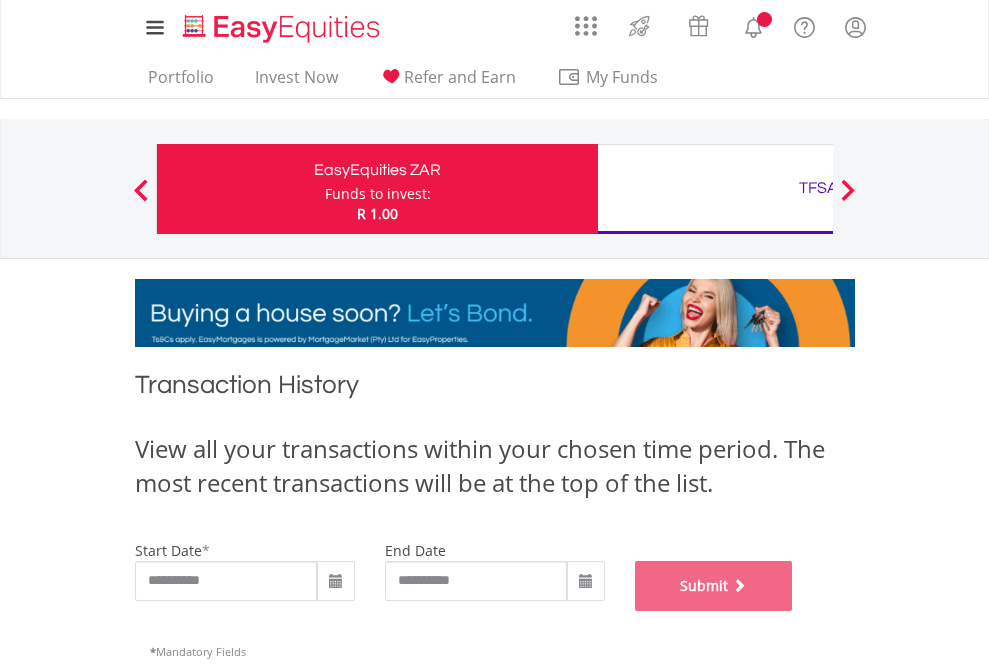 scroll, scrollTop: 811, scrollLeft: 0, axis: vertical 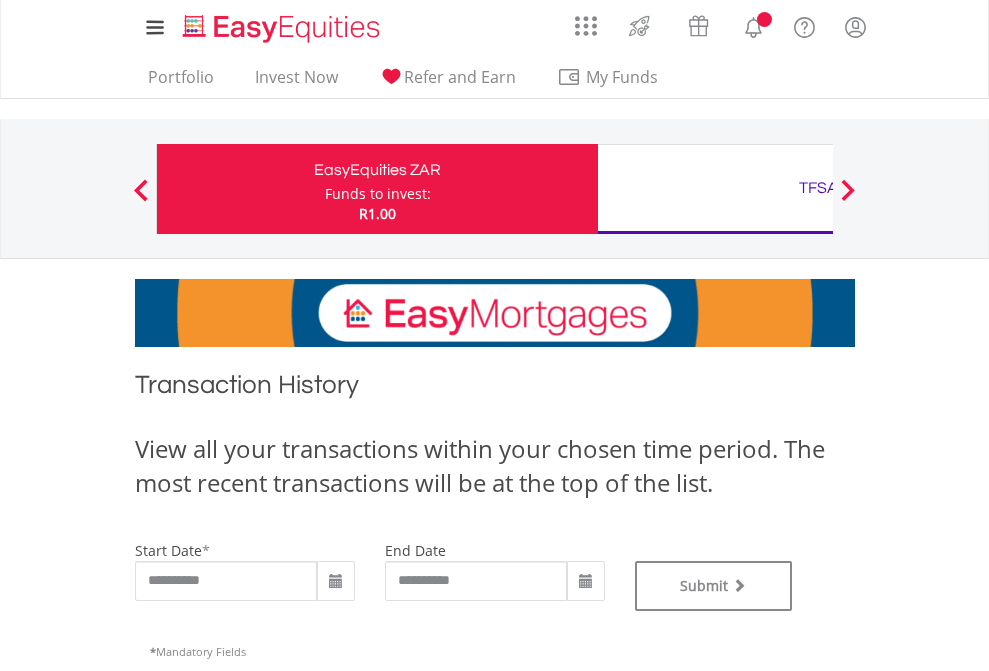 click on "TFSA" at bounding box center (818, 188) 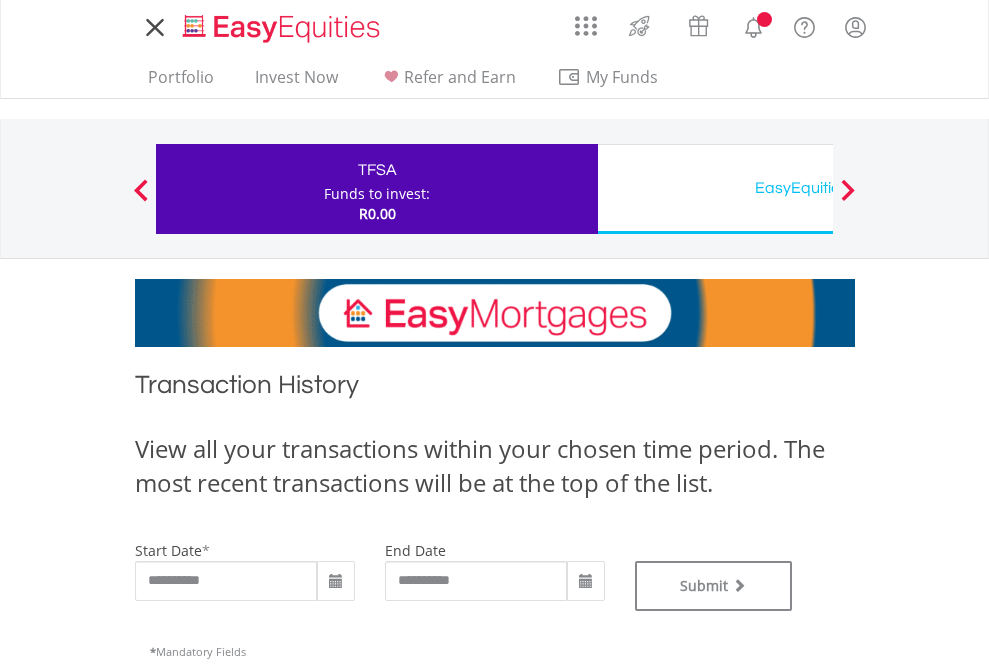 scroll, scrollTop: 0, scrollLeft: 0, axis: both 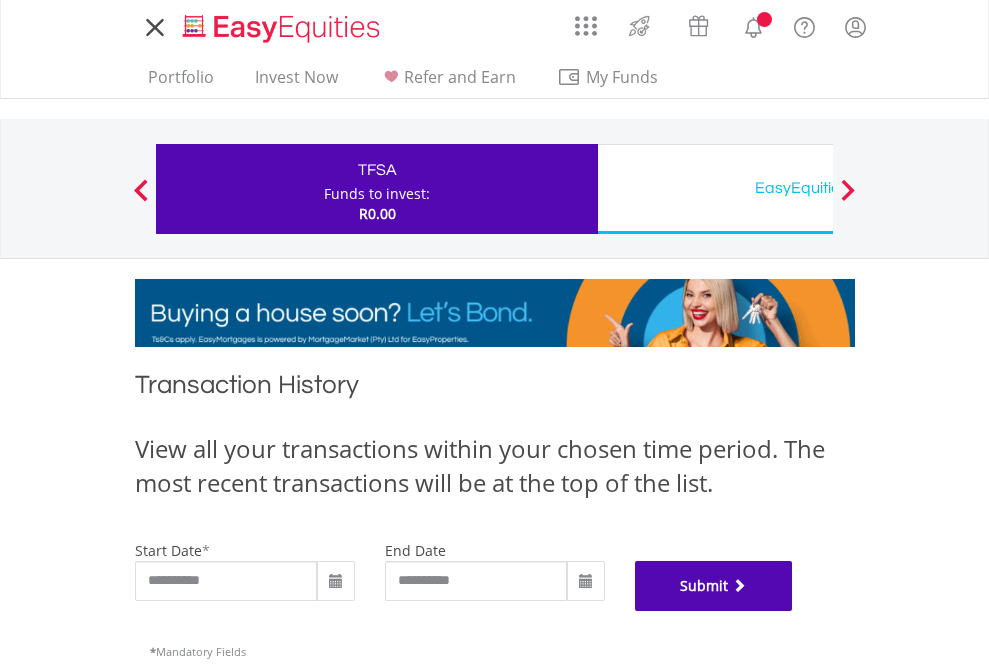 click on "Submit" at bounding box center (714, 586) 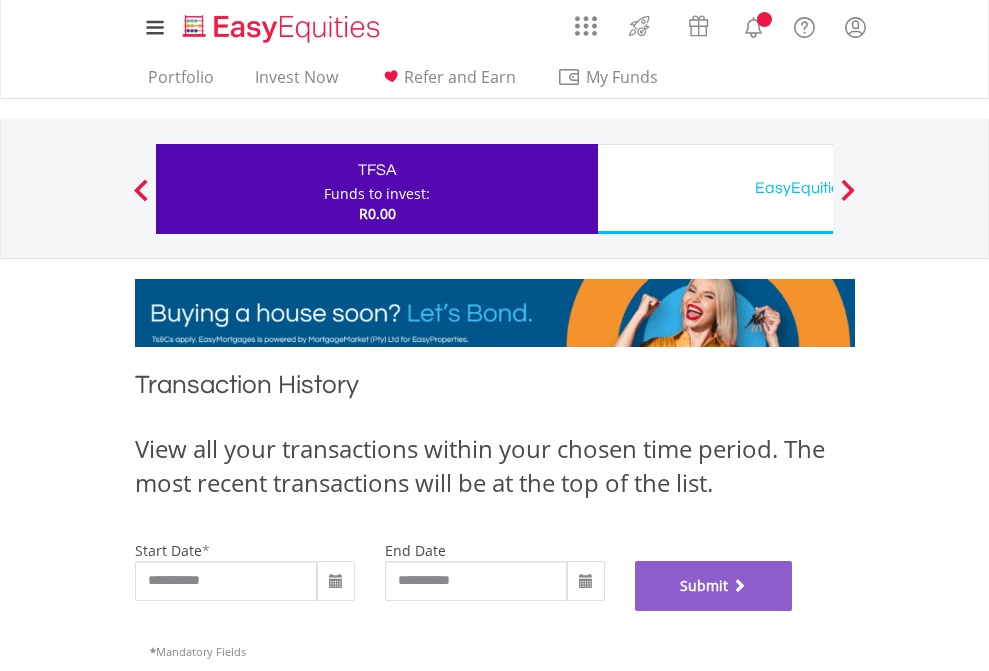 scroll, scrollTop: 811, scrollLeft: 0, axis: vertical 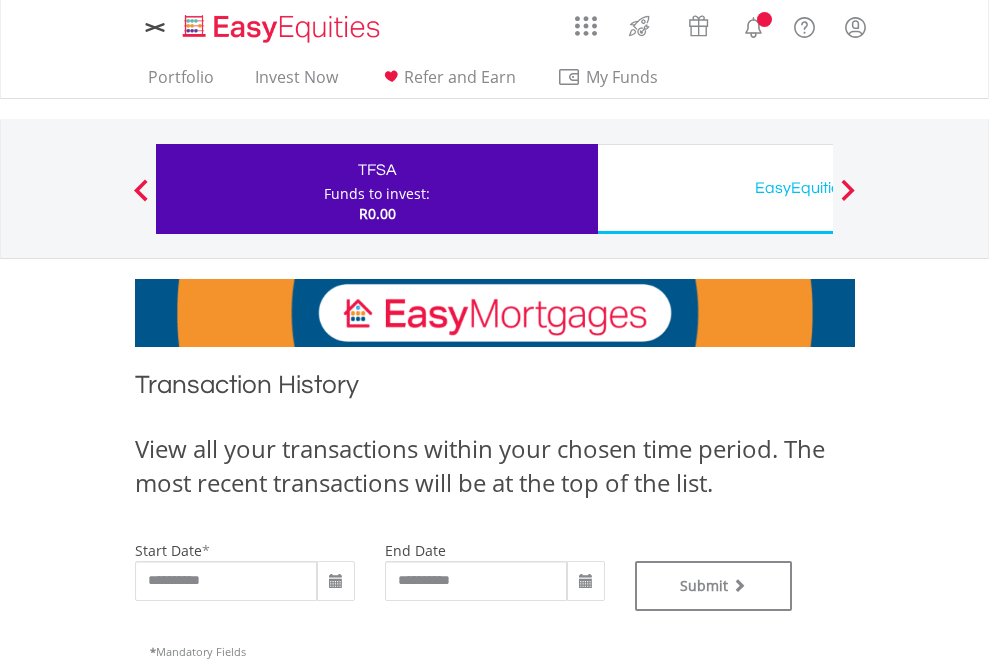 click on "EasyEquities USD" at bounding box center [818, 188] 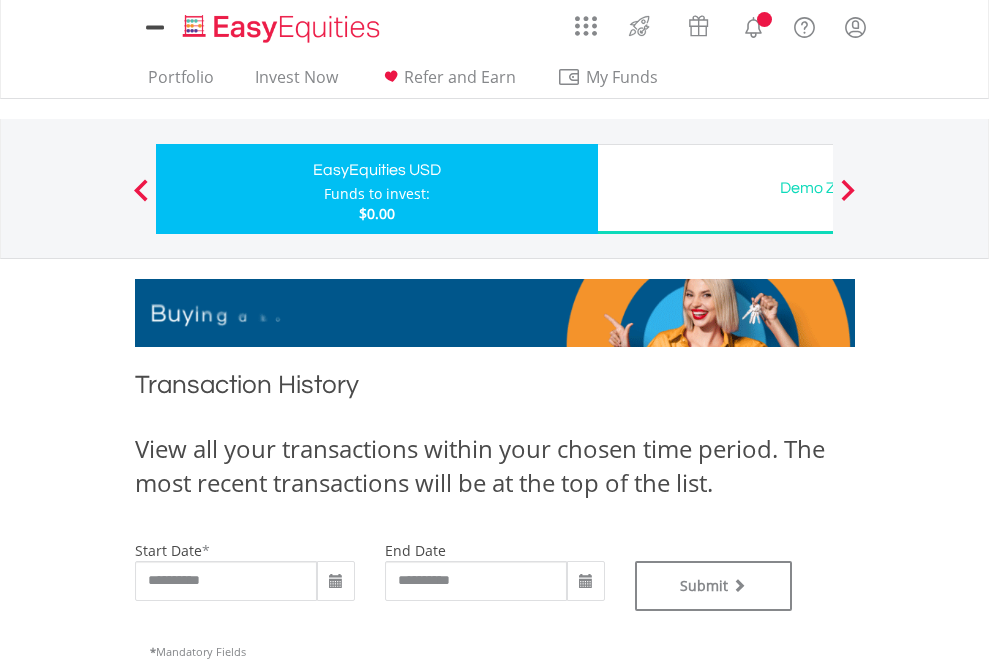 type on "**********" 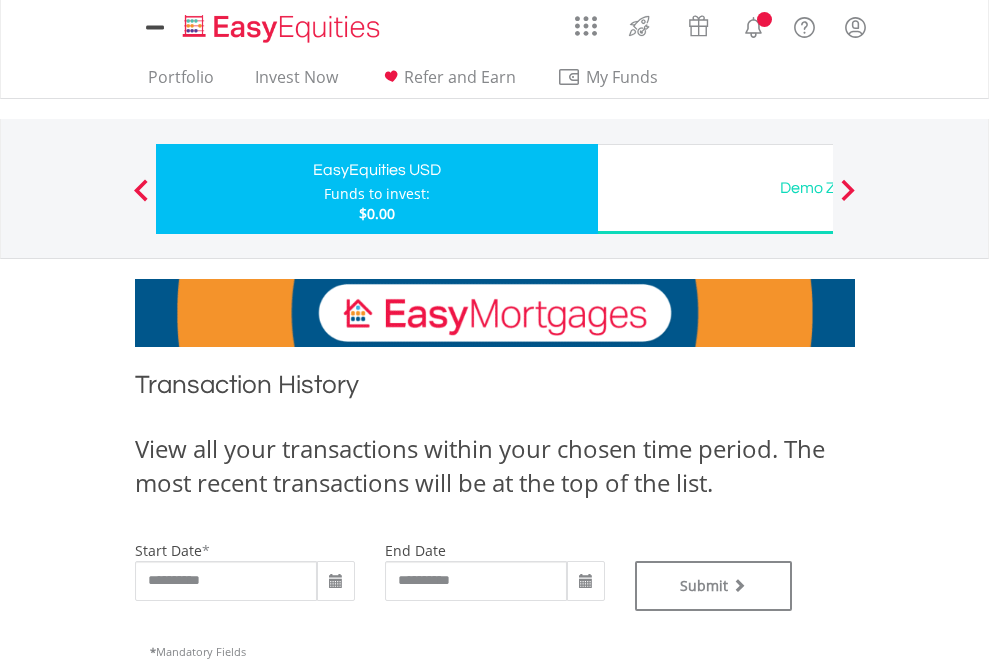 scroll, scrollTop: 0, scrollLeft: 0, axis: both 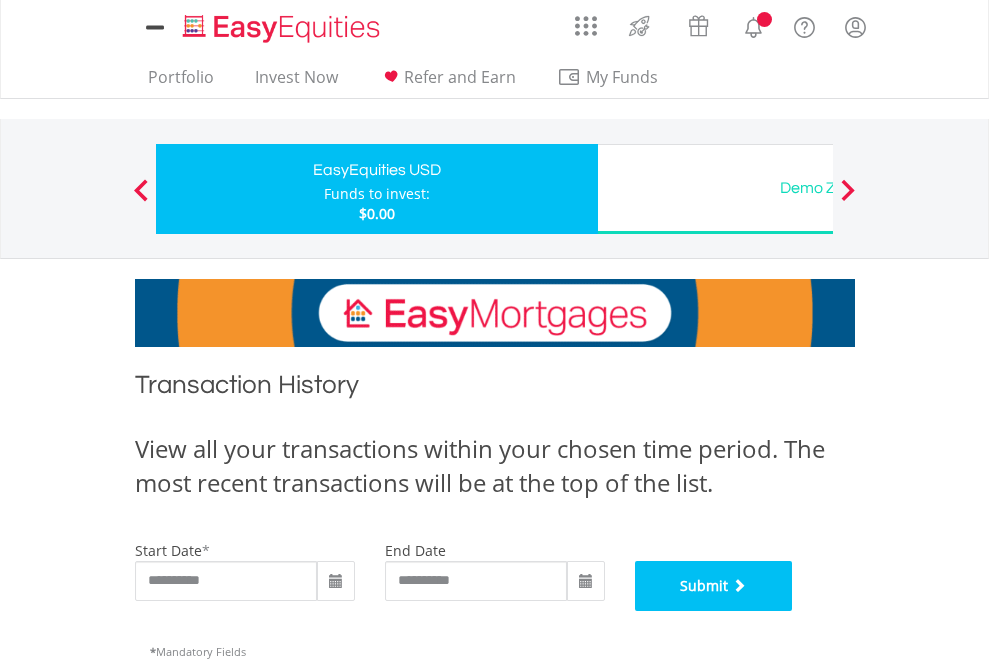 click on "Submit" at bounding box center (714, 586) 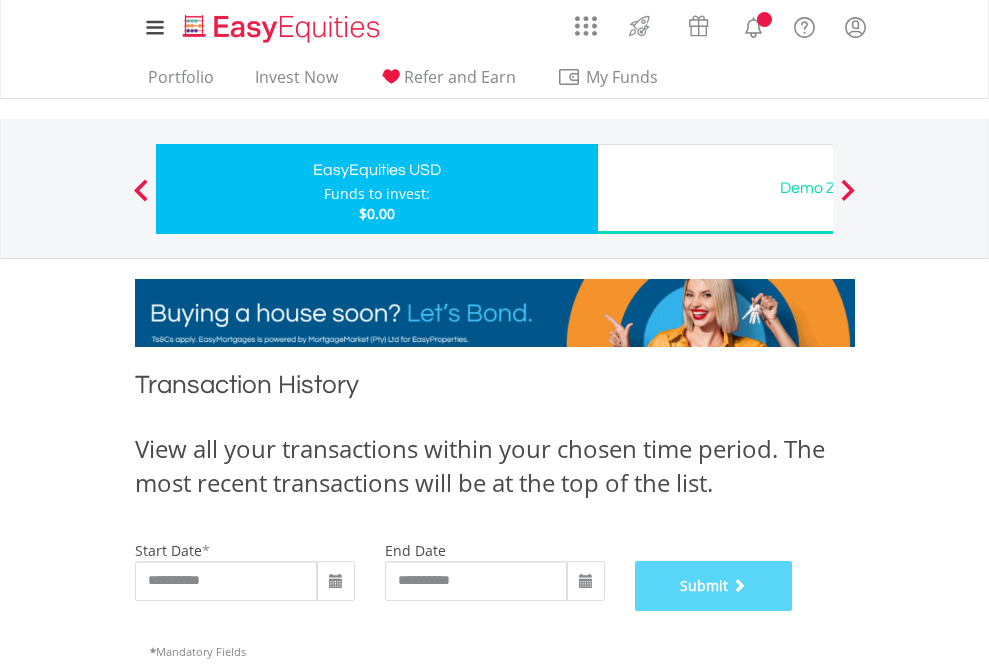 scroll, scrollTop: 811, scrollLeft: 0, axis: vertical 